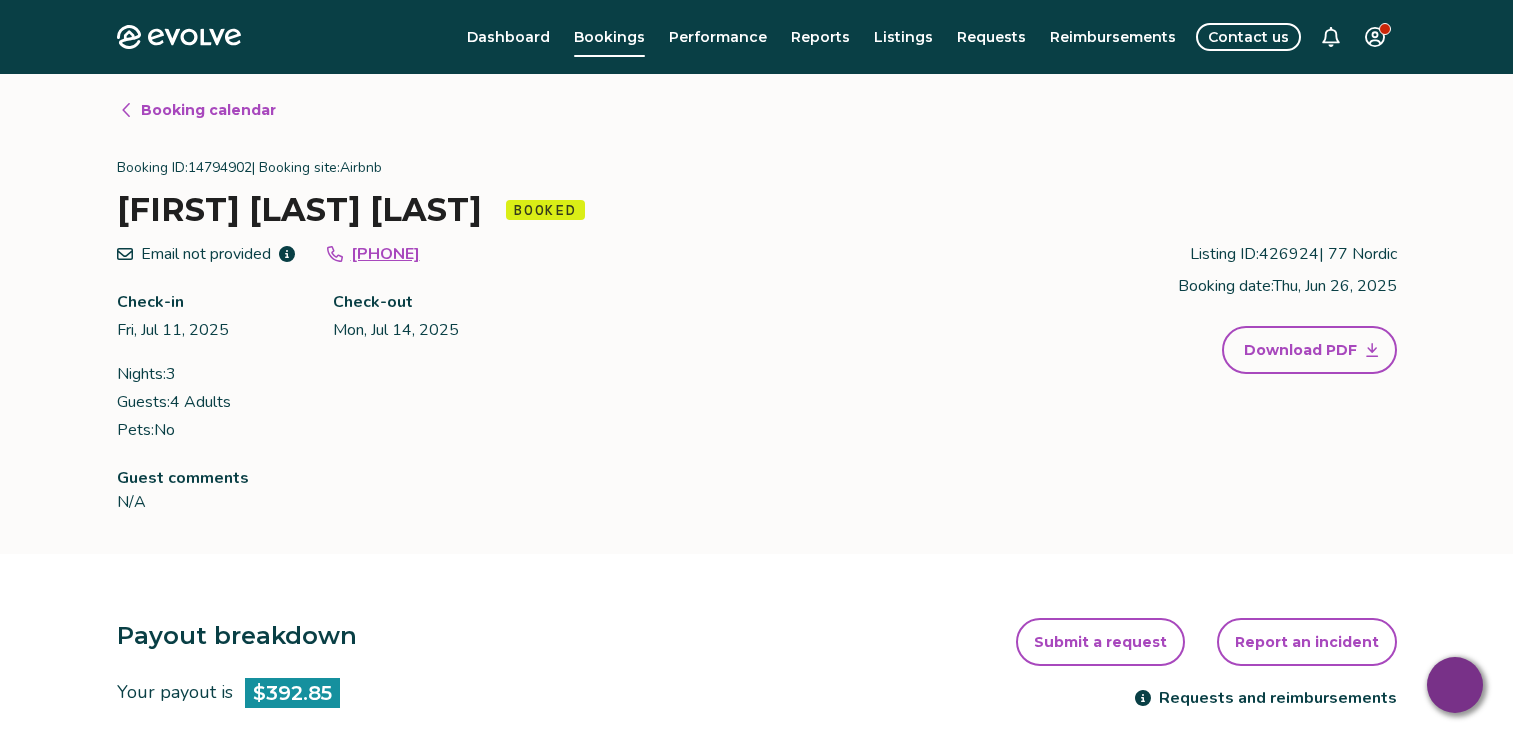scroll, scrollTop: 0, scrollLeft: 0, axis: both 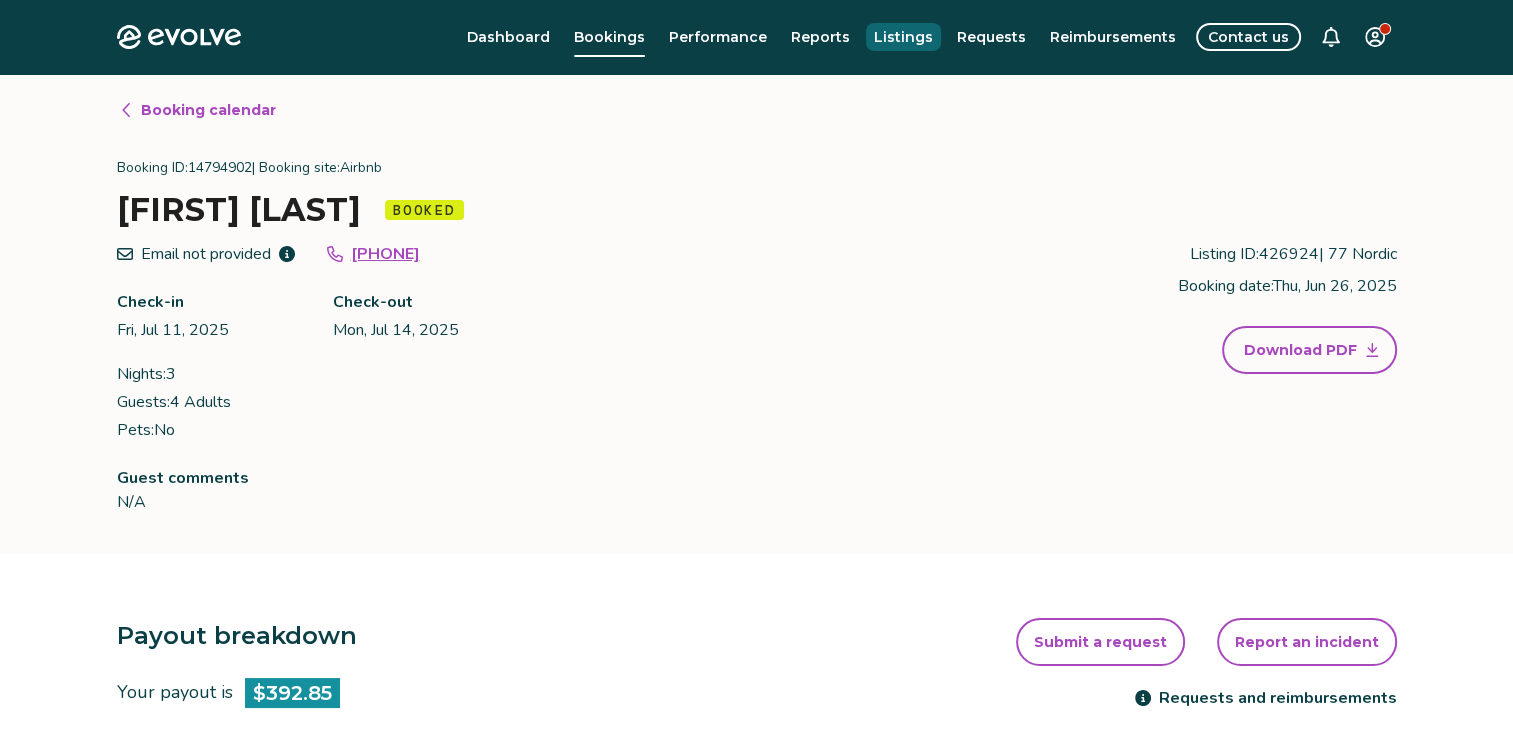 click on "Listings" at bounding box center [903, 37] 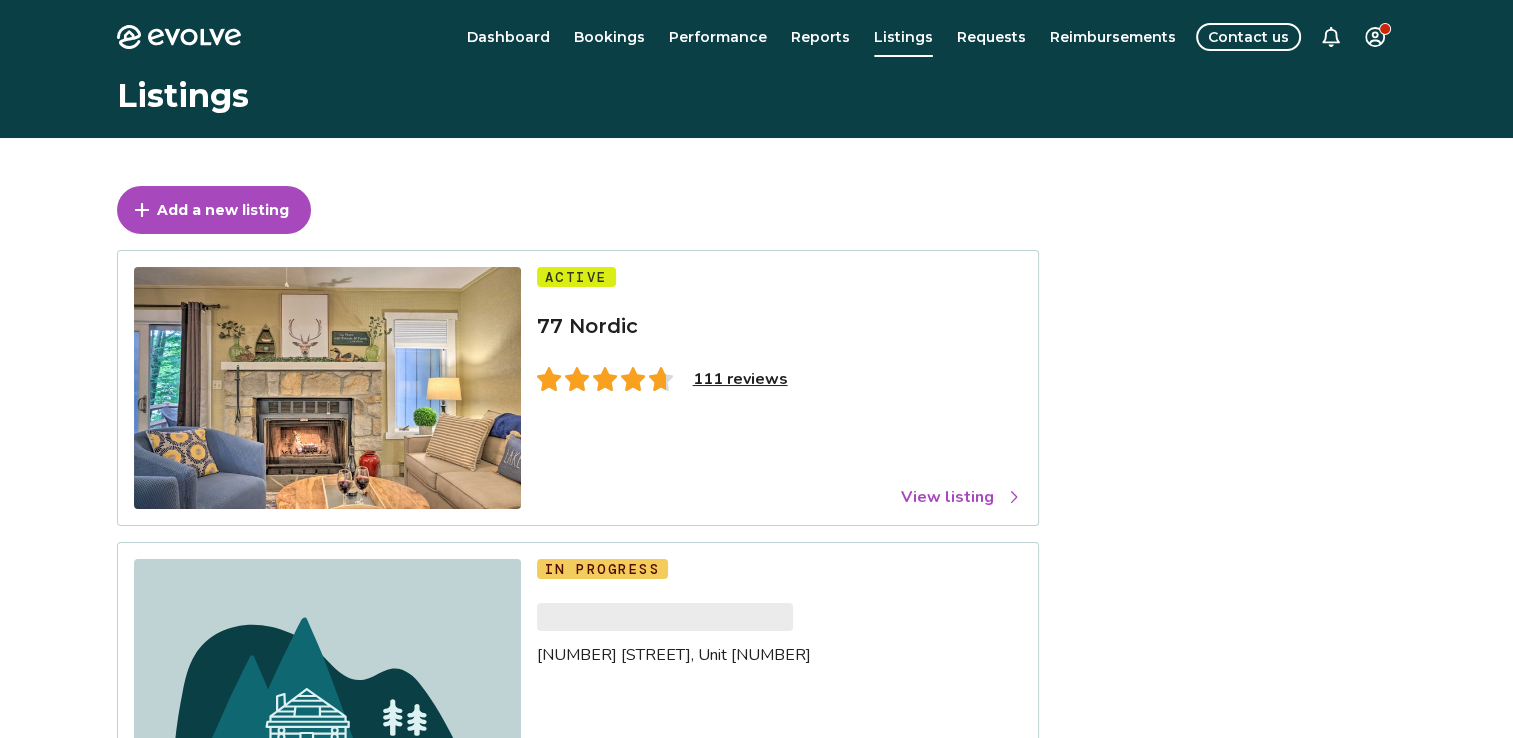 click on "View listing" at bounding box center (961, 497) 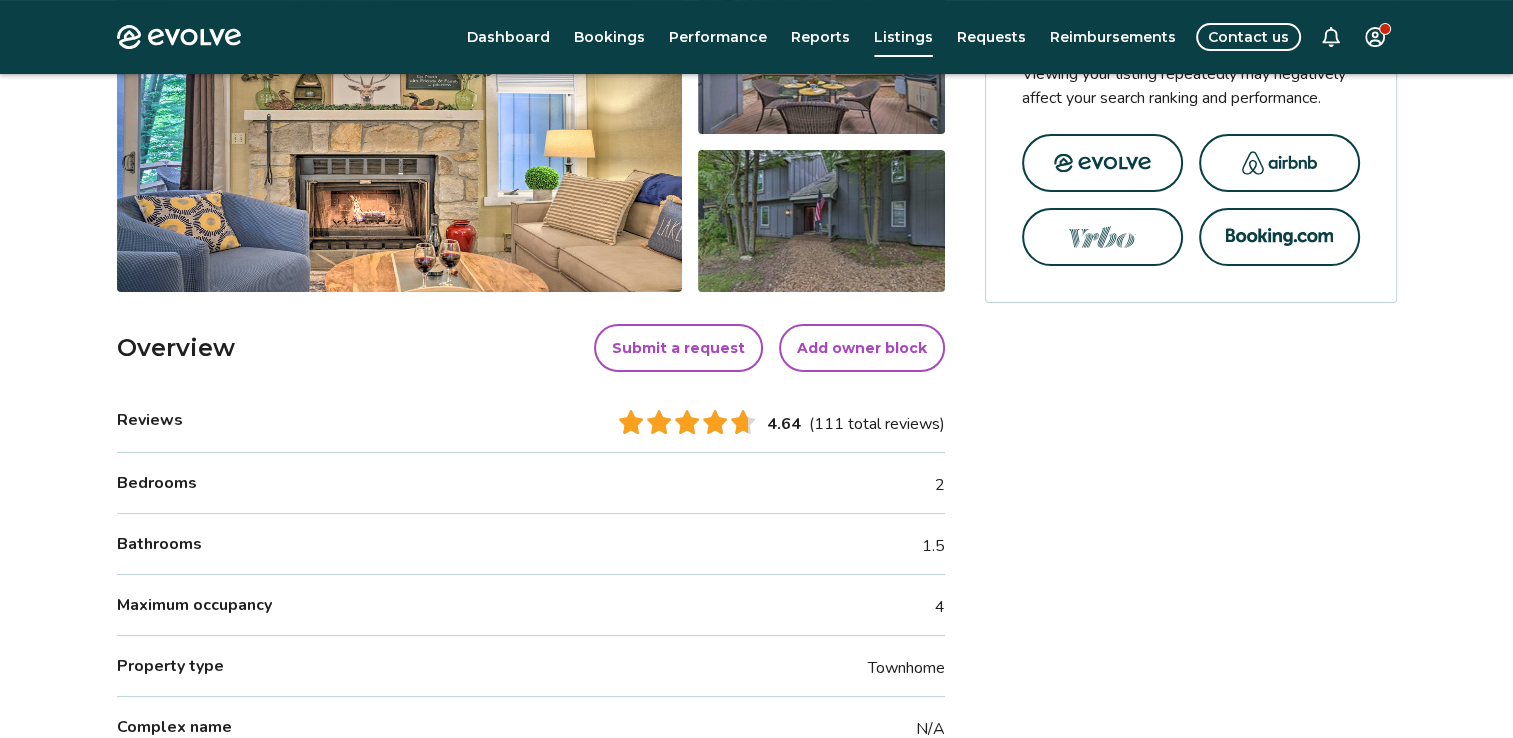 scroll, scrollTop: 453, scrollLeft: 0, axis: vertical 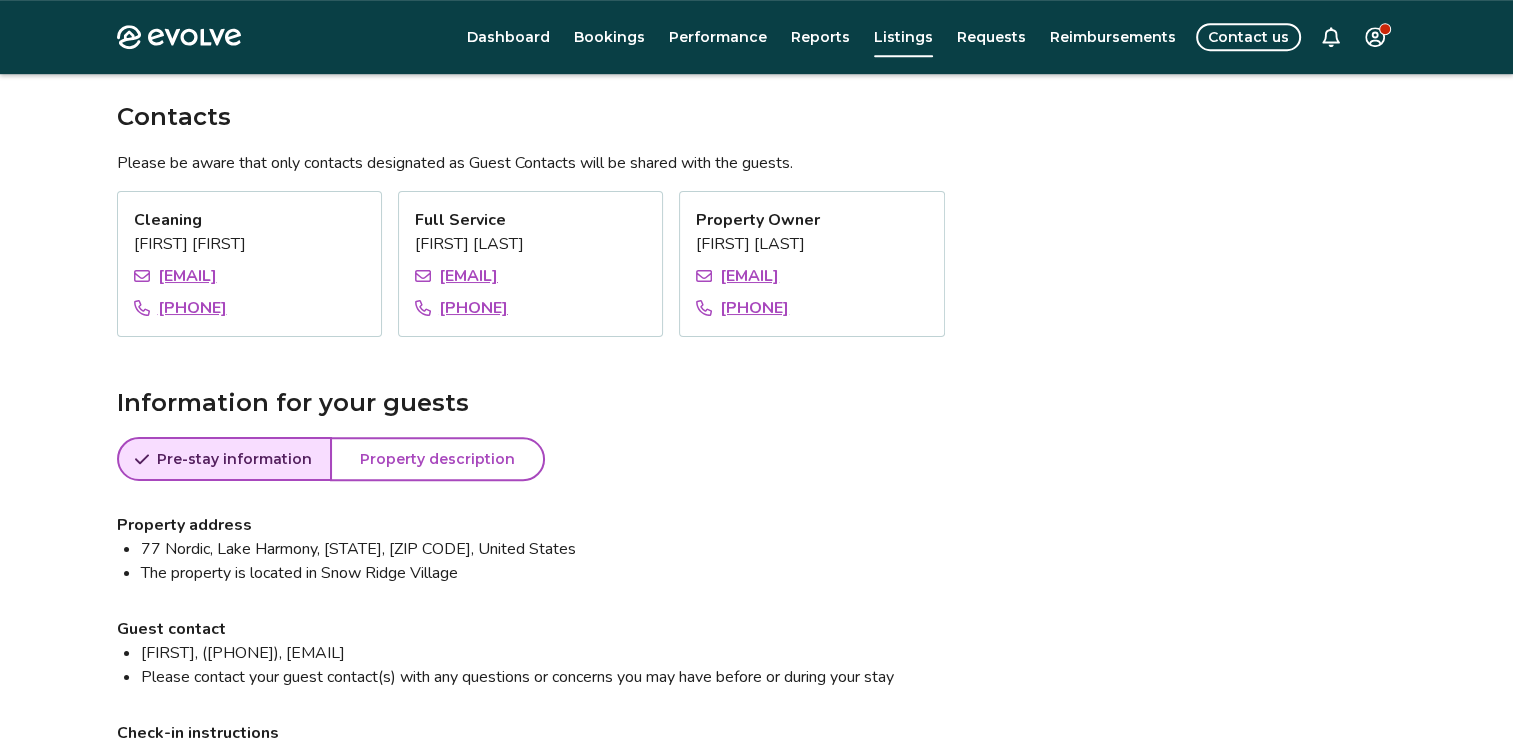 click on "Property description" at bounding box center (437, 459) 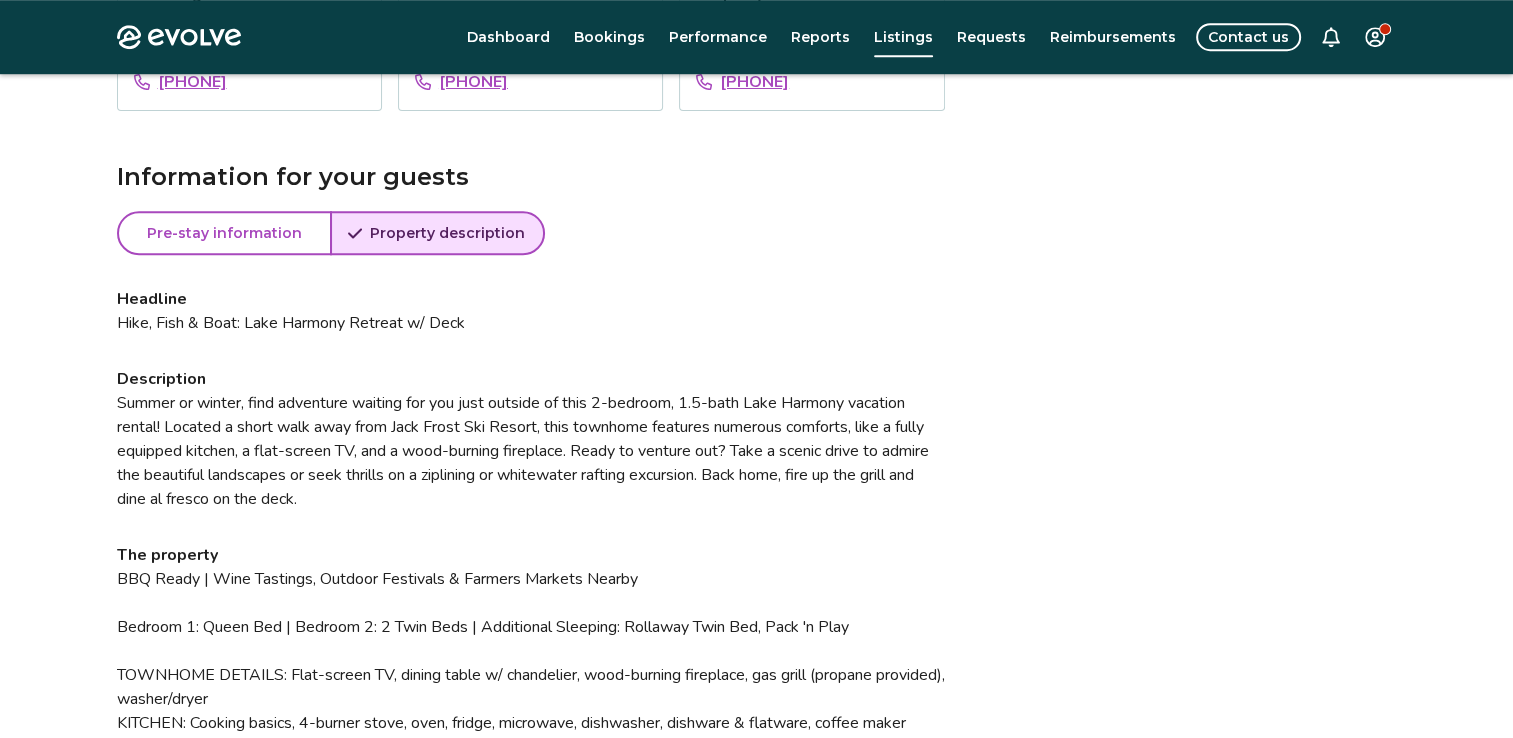 scroll, scrollTop: 1460, scrollLeft: 0, axis: vertical 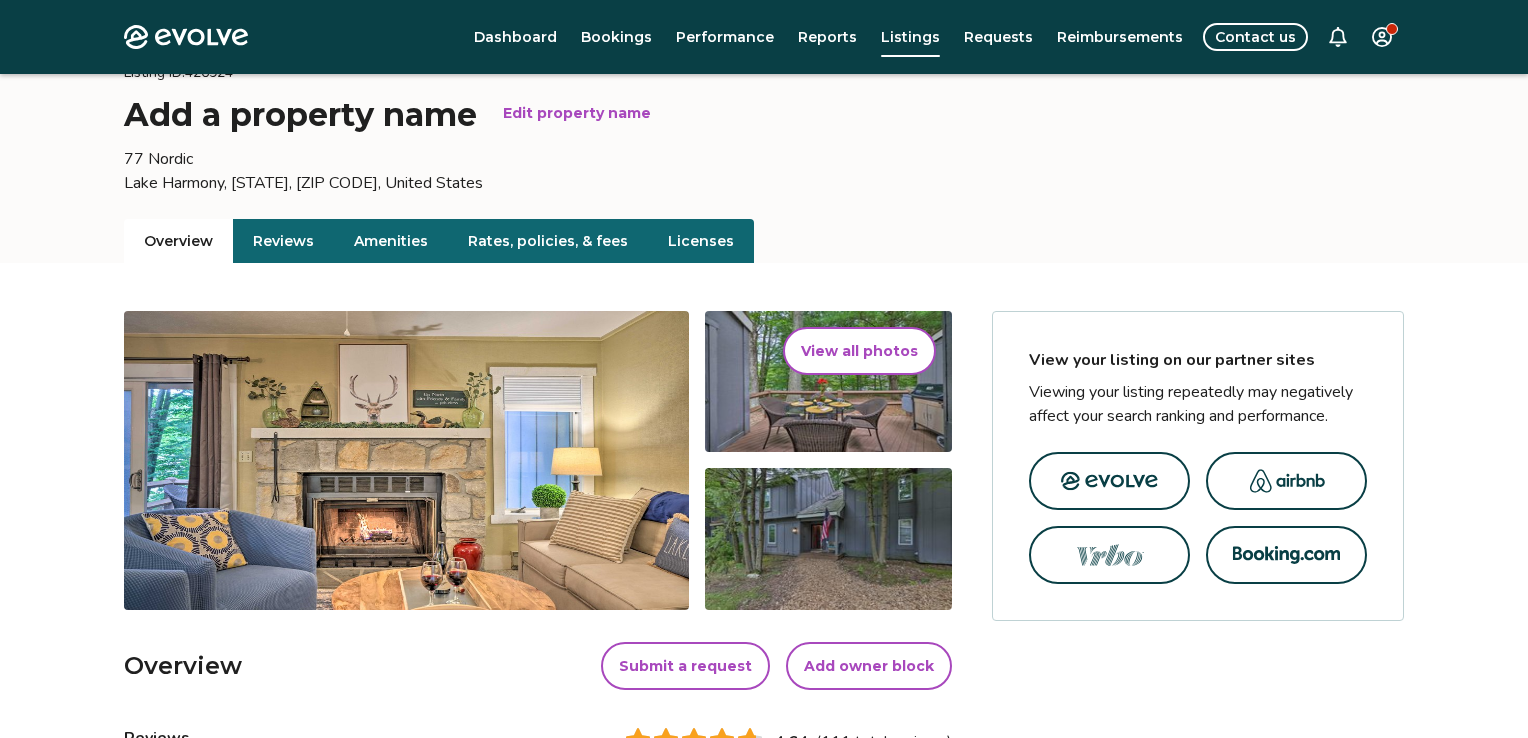 click on "Evolve Dashboard Bookings Performance Reports Listings Requests Reimbursements Contact us Listings Listing ID: [NUMBER] Add a property name Edit property name 77 Nordic Lake Harmony, [STATE], [ZIP CODE], United States Overview Reviews Amenities Rates, policies, & fees Licenses View all photos Overview Submit a request Add owner block Reviews 4.64 ([NUMBER] total reviews) Bedrooms 2 Bathrooms 1.5 Maximum occupancy 4 Property type Townhome Complex name N/A Unit size 1025 Contacts Please be aware that only contacts designated as Guest Contacts will be shared with the guests. Cleaning Jackie Werner [EMAIL] [PHONE] Full Service Stephen Burns [EMAIL] [PHONE] Property Owner Stephen Burns [EMAIL] [PHONE] Information for your guests Pre-stay information Pre-stay Property description Headline Hike, Fish & Boat: Lake Harmony Retreat w/ Deck Description The property House rules No smoking No pets allowed No events, parties, or large gatherings" at bounding box center (764, 1399) 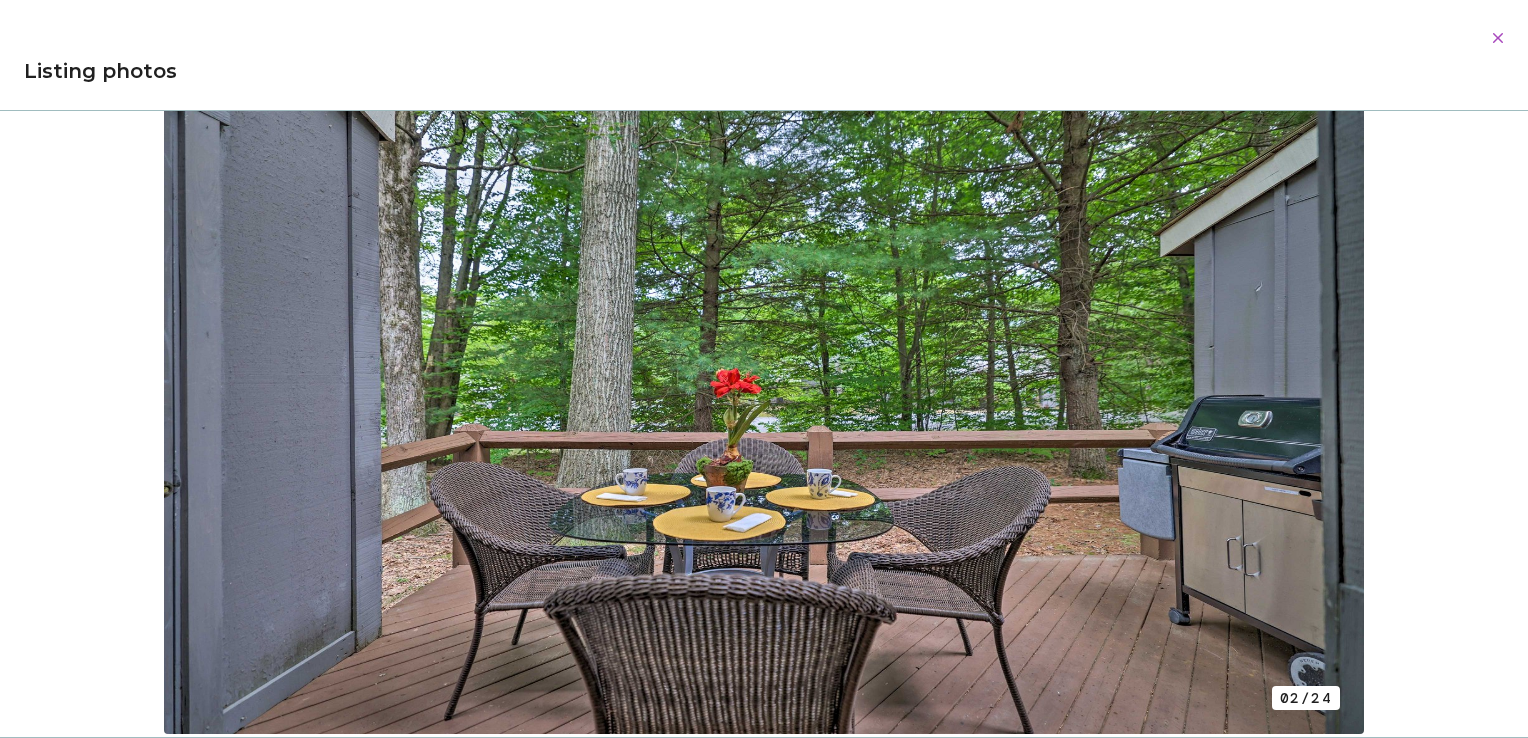 scroll, scrollTop: 852, scrollLeft: 0, axis: vertical 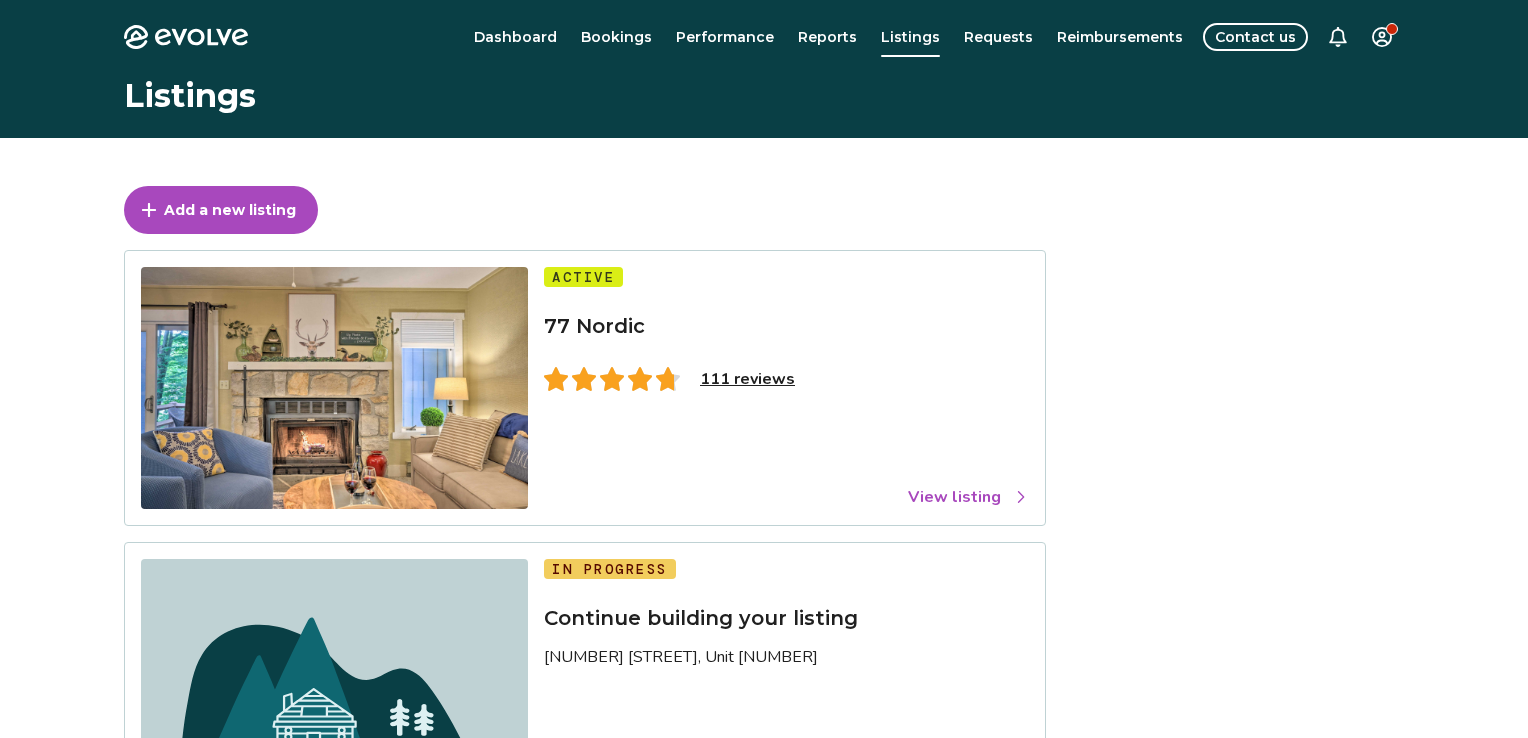 click on "[NUMBER] [STREET], Unit [NUMBER] Complete listing © [YEAR]-[YEAR] Evolve Vacation Rental Network Privacy Policy | Terms of Service" at bounding box center [764, 553] 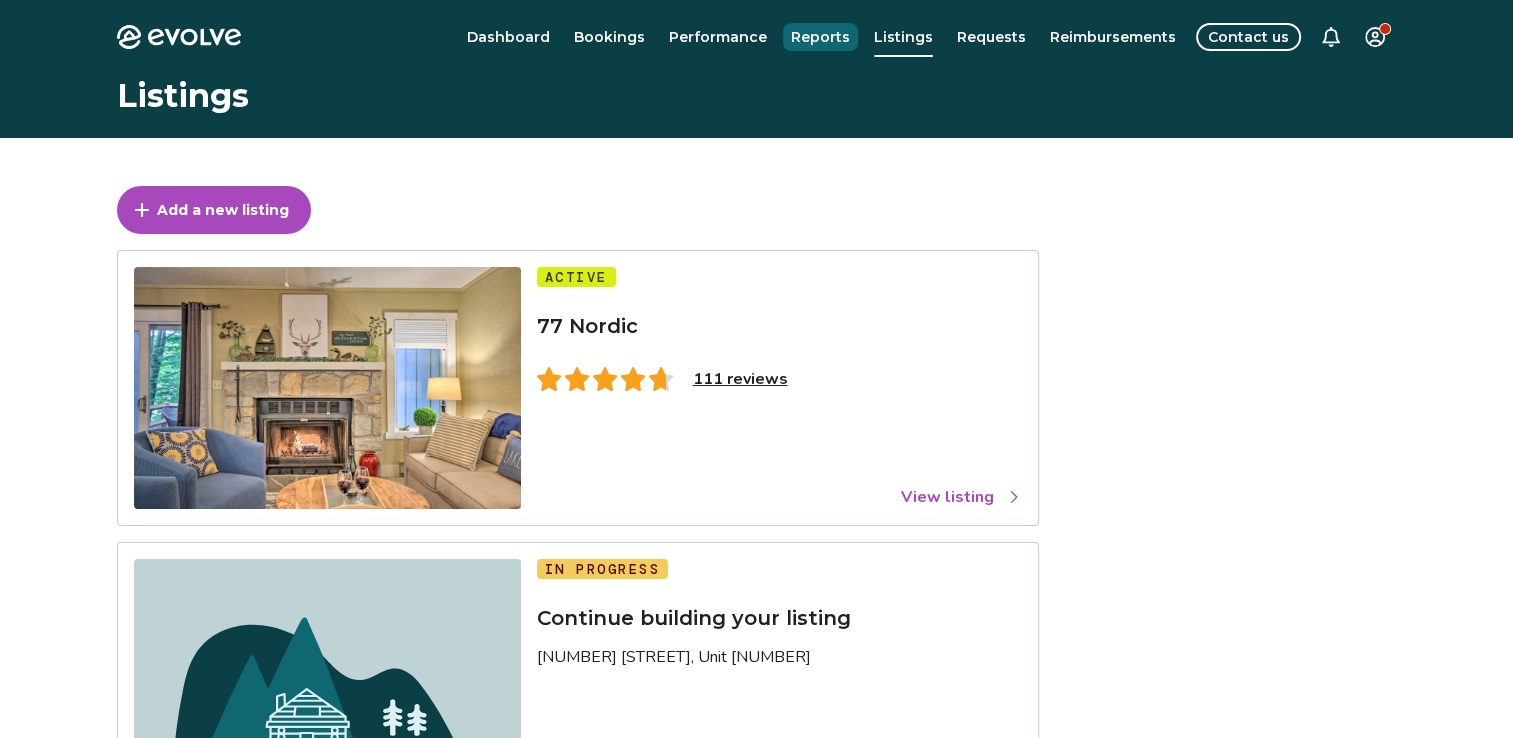 click on "[NUMBER] [STREET], Unit [NUMBER] Complete listing © [YEAR]-[YEAR] Evolve Vacation Rental Network Privacy Policy | Terms of Service" at bounding box center (756, 553) 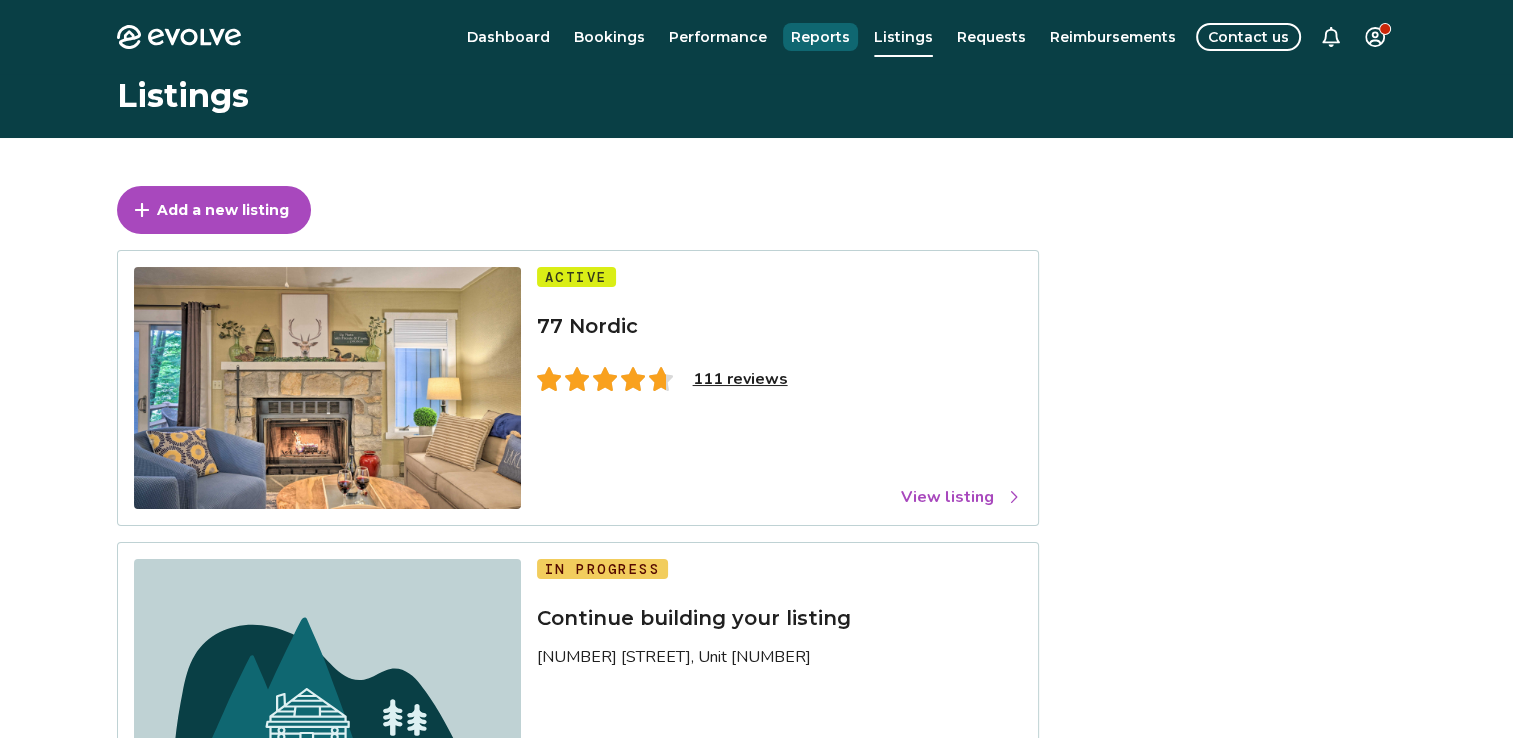 click on "Reports" at bounding box center (820, 37) 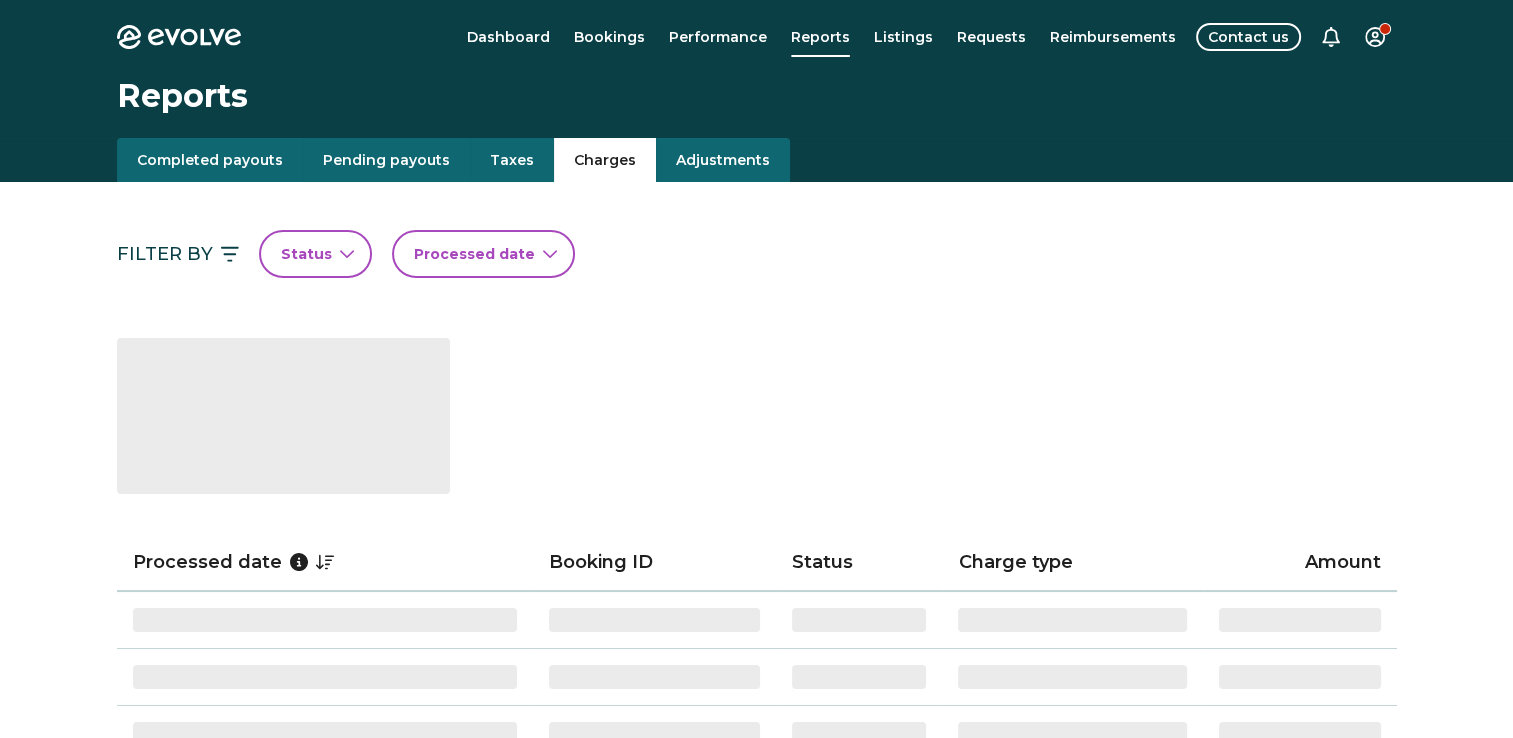 click on "Charges" at bounding box center (605, 160) 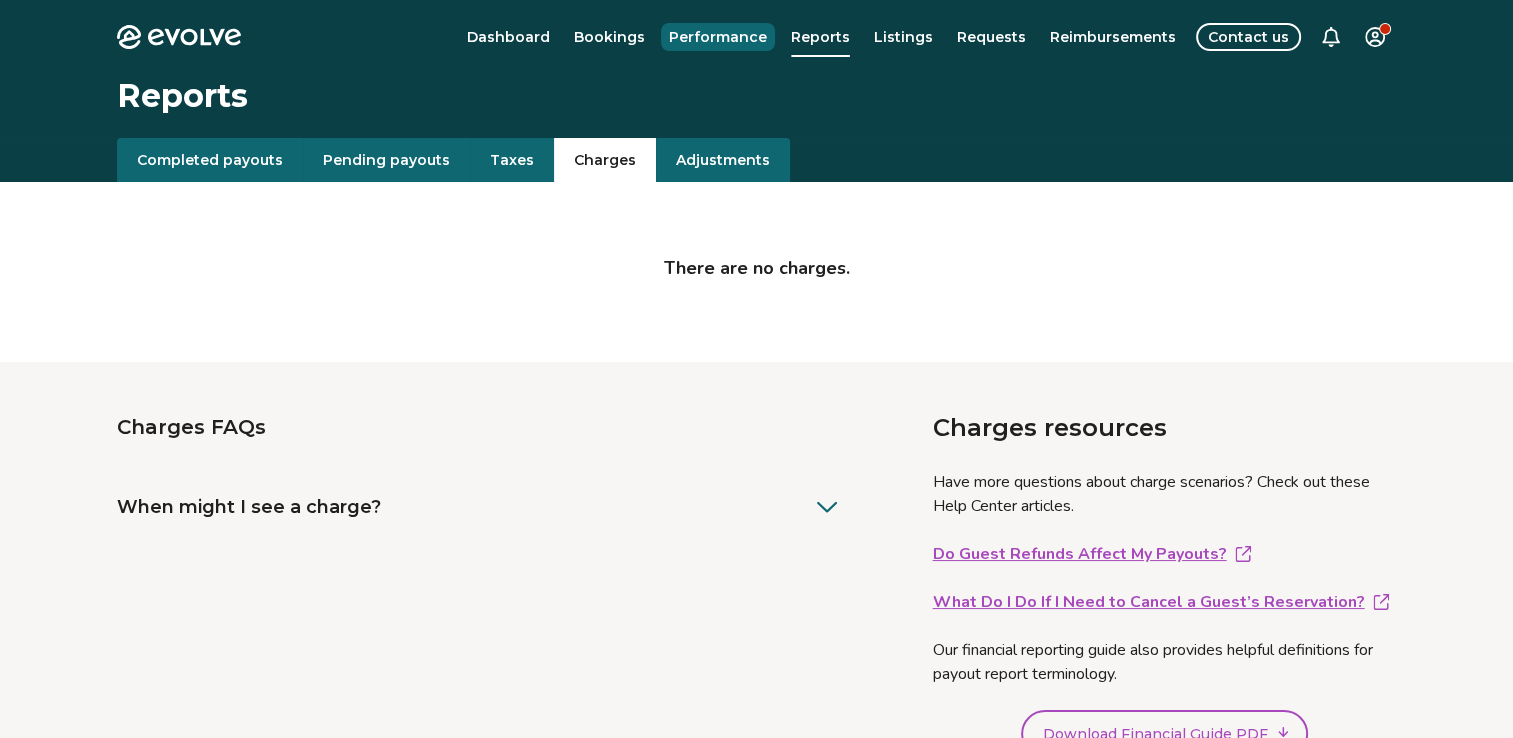 click on "Performance" at bounding box center [718, 37] 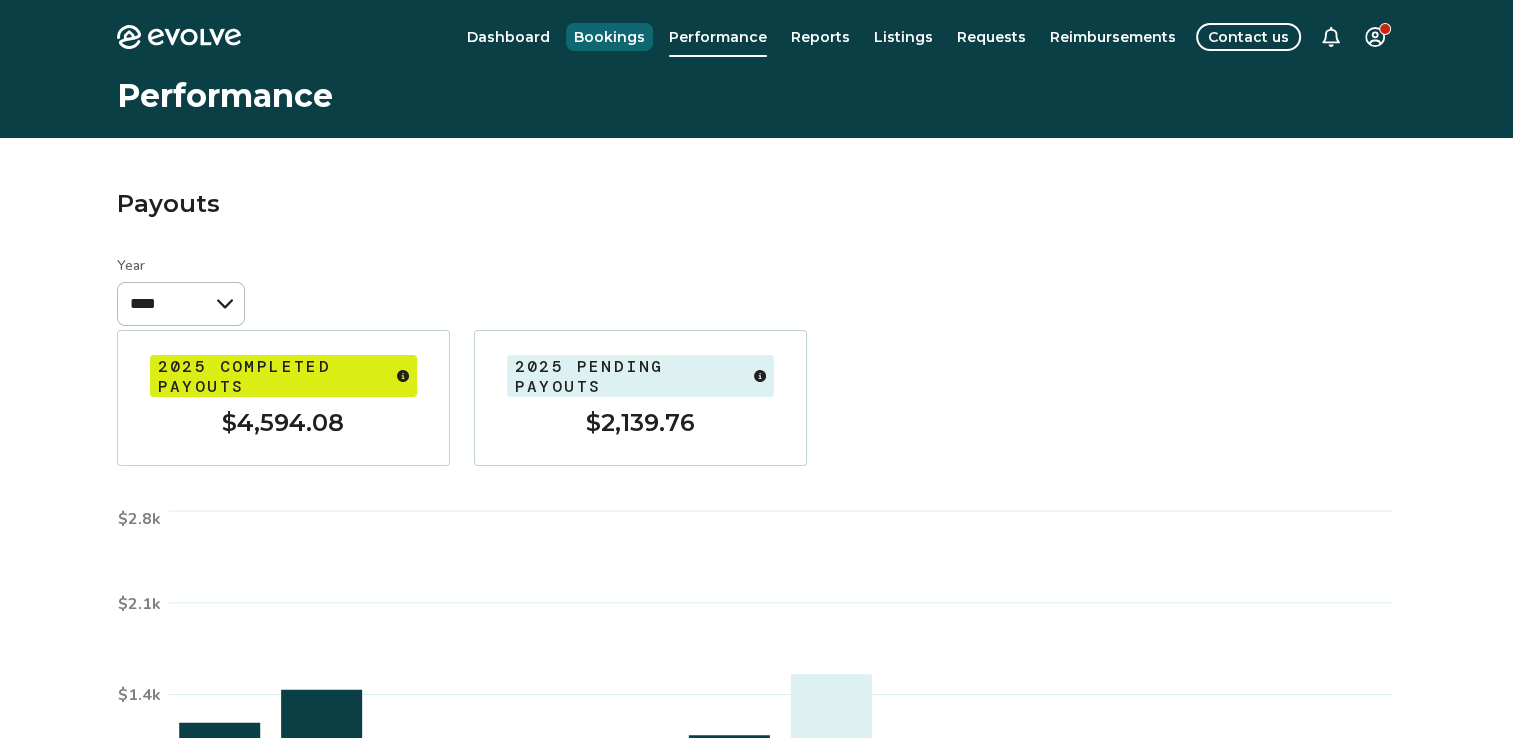 click on "Bookings" at bounding box center [609, 37] 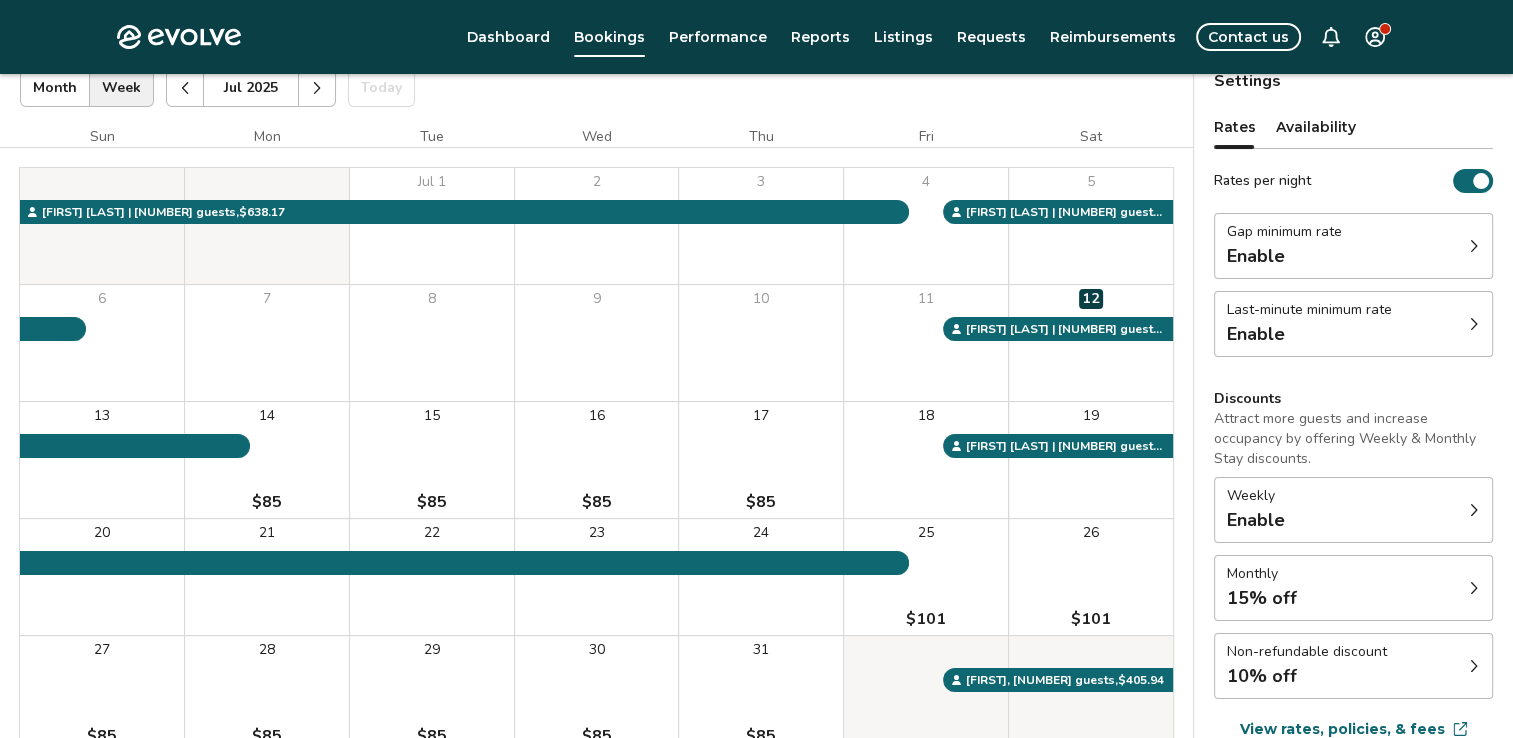scroll, scrollTop: 280, scrollLeft: 0, axis: vertical 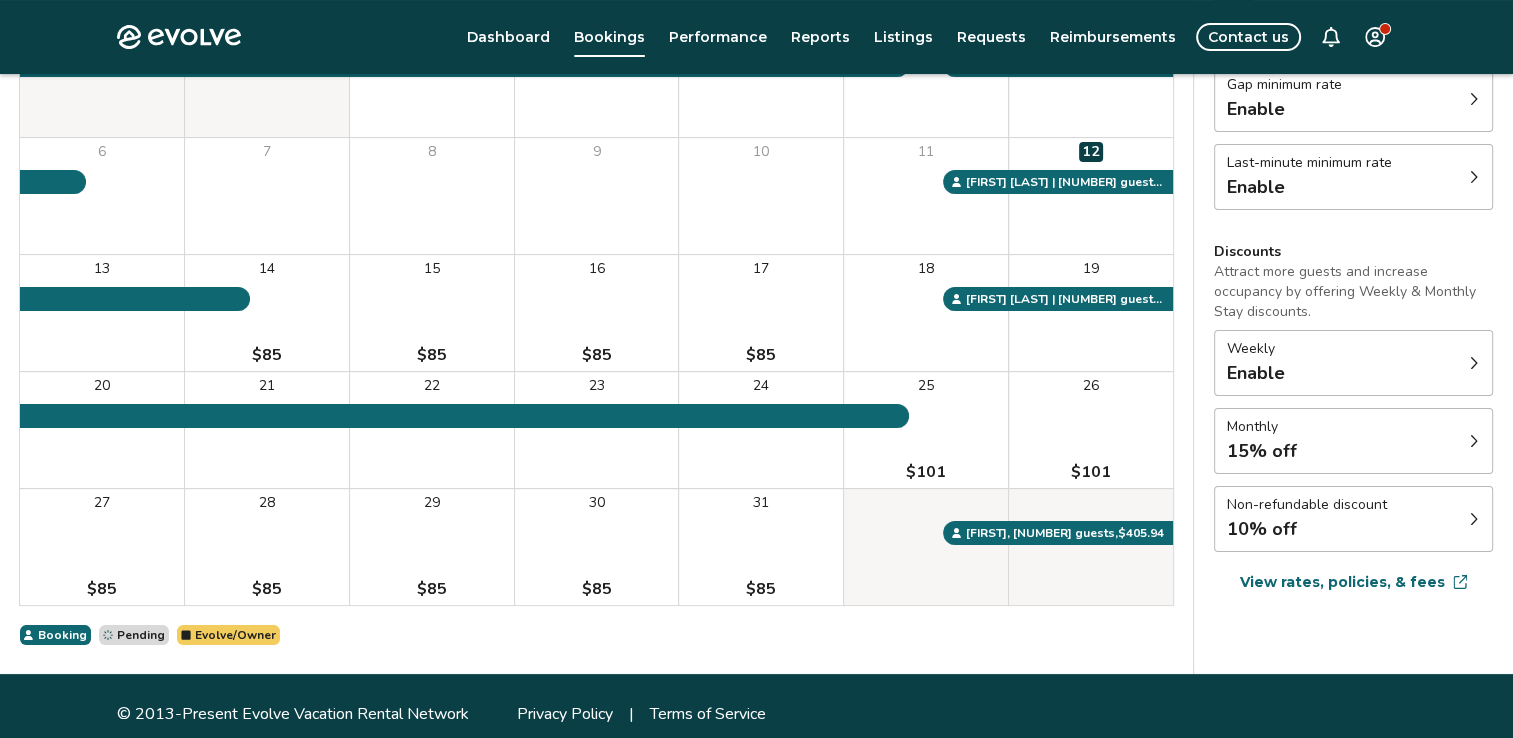 click on "View rates, policies, & fees" at bounding box center [1342, 582] 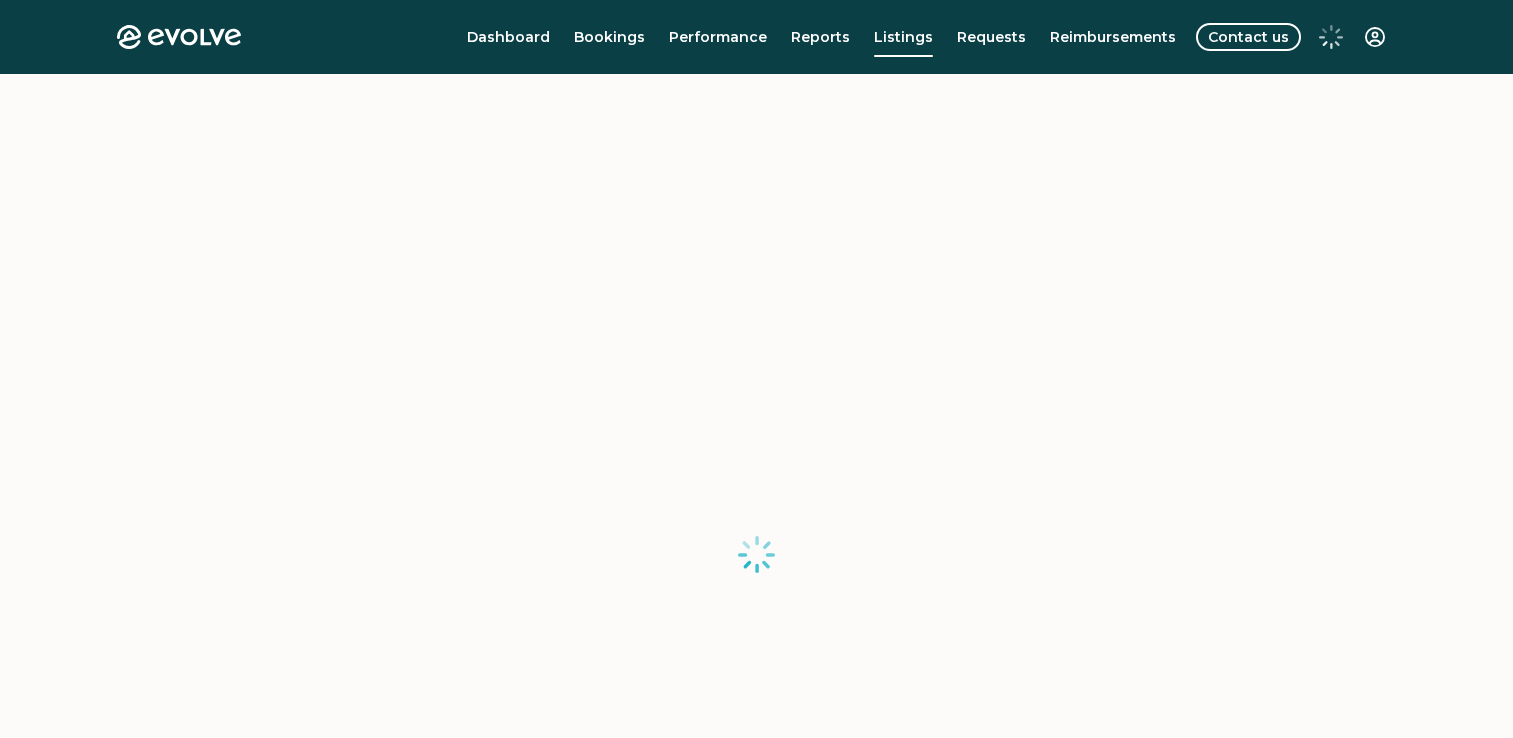 scroll, scrollTop: 0, scrollLeft: 0, axis: both 